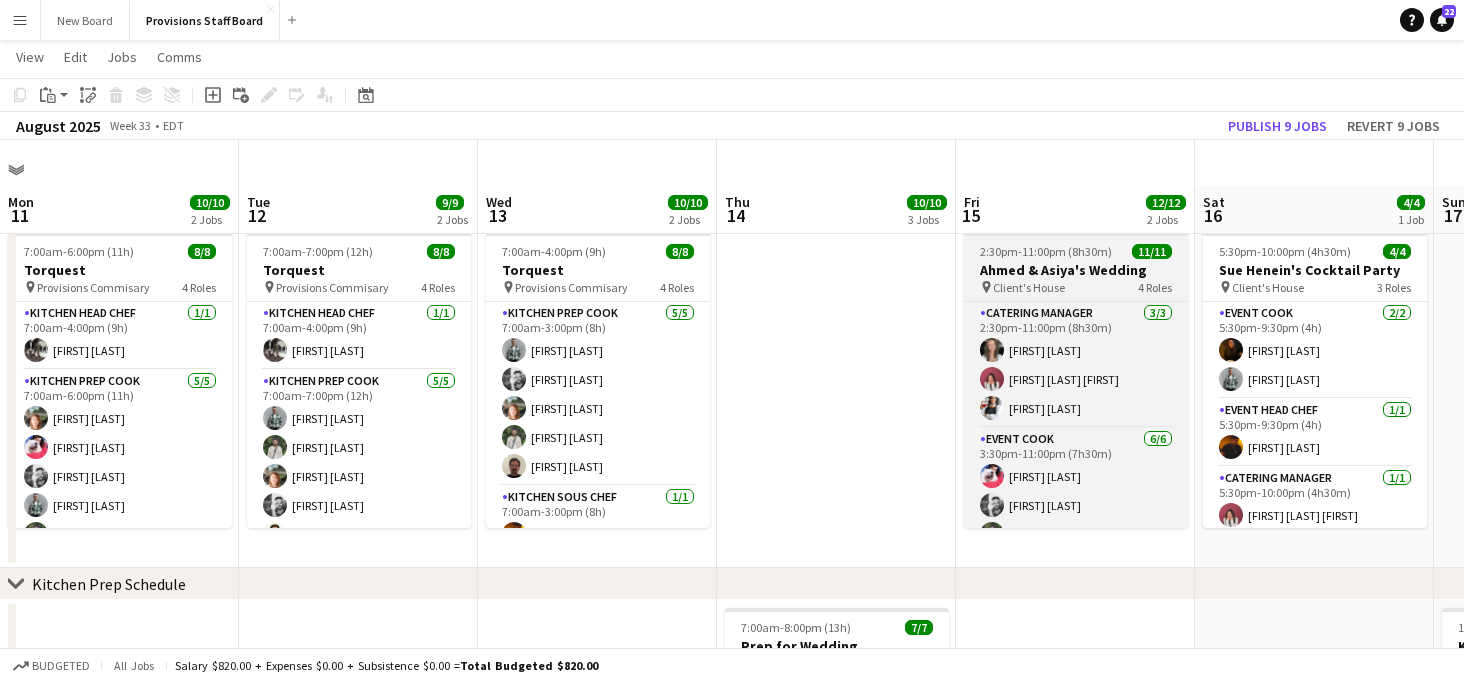scroll, scrollTop: 0, scrollLeft: 0, axis: both 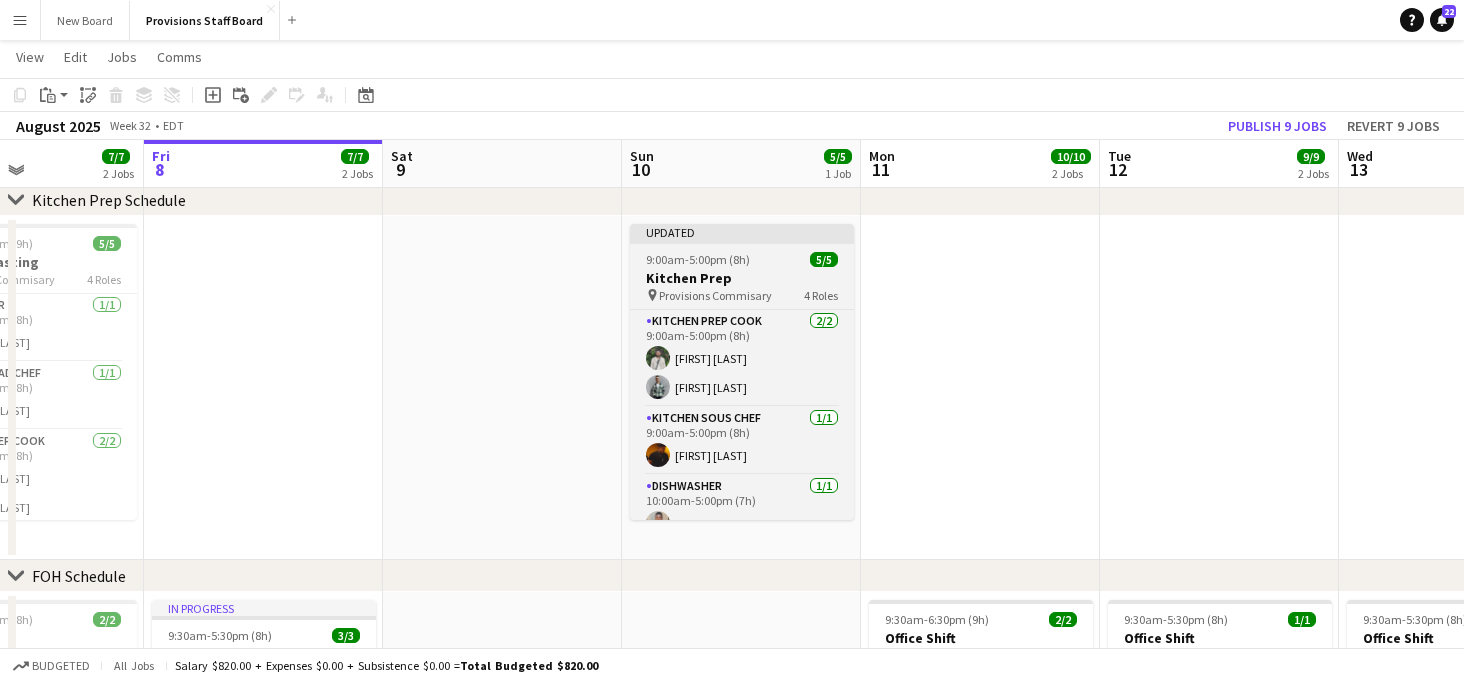 click on "Updated   9:00am-5:00pm (8h)    5/5   Kitchen Prep
pin
Provisions Commisary   4 Roles   Kitchen Prep Cook   2/2   9:00am-5:00pm (8h)
[FIRST] [LAST] [FIRST] [LAST]   Kitchen Sous Chef   1/1   9:00am-5:00pm (8h)
[FIRST] [LAST]  Dishwasher   1/1   10:00am-5:00pm (7h)
[FIRST] [LAST]  Kitchen Head Chef   1/1   10:00am-5:00pm (7h)
[FIRST] [LAST]" at bounding box center (742, 372) 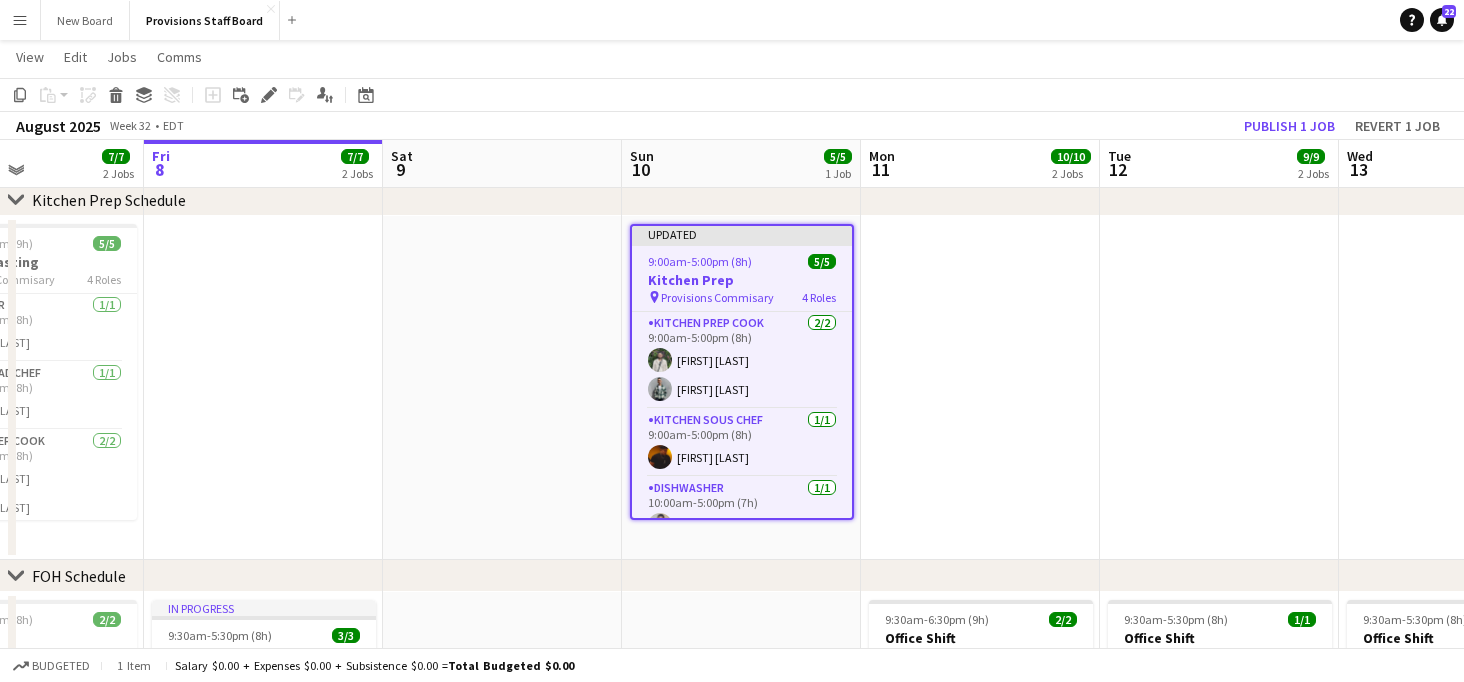 click on "Provisions Commisary" at bounding box center (717, 297) 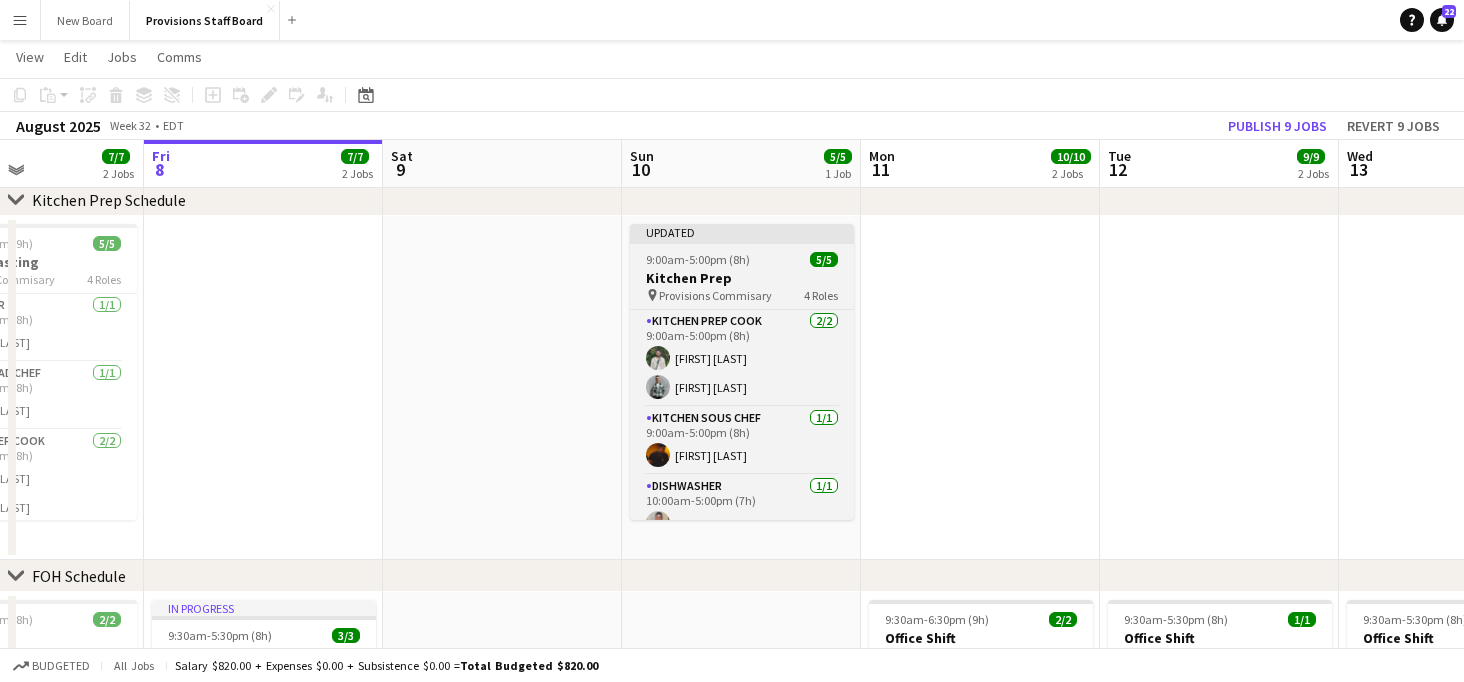 click on "Provisions Commisary" at bounding box center [715, 295] 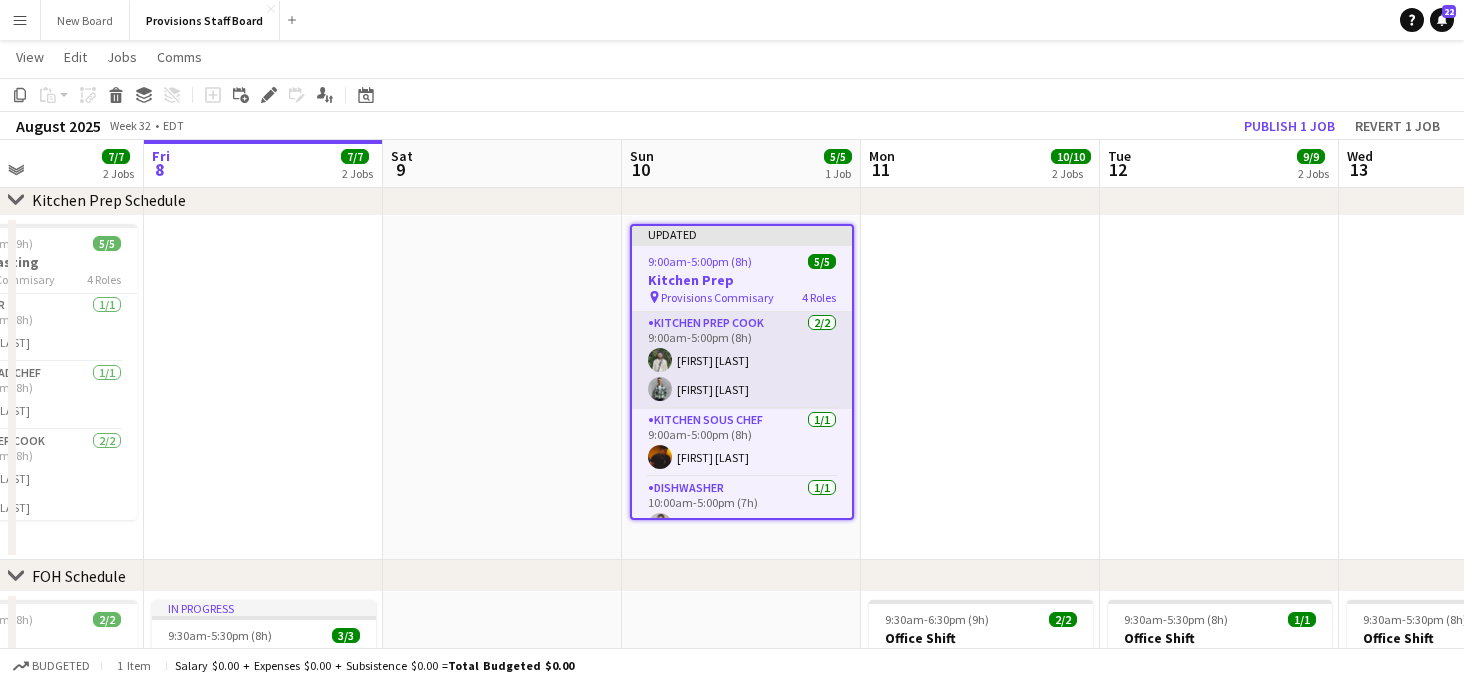 click on "Kitchen Prep Cook   2/2   9:00am-5:00pm (8h)
[FIRST] [LAST] [FIRST] [LAST]" at bounding box center (742, 360) 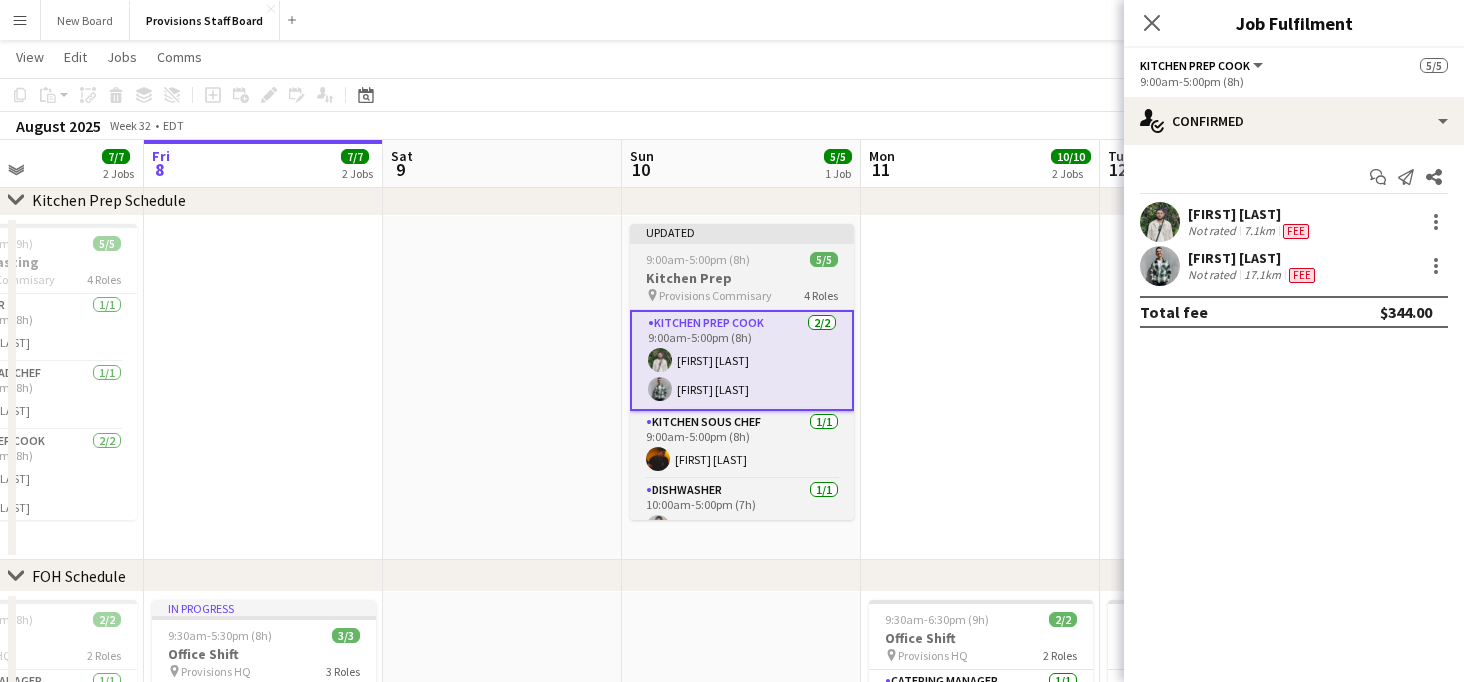 click on "Provisions Commisary" at bounding box center (715, 295) 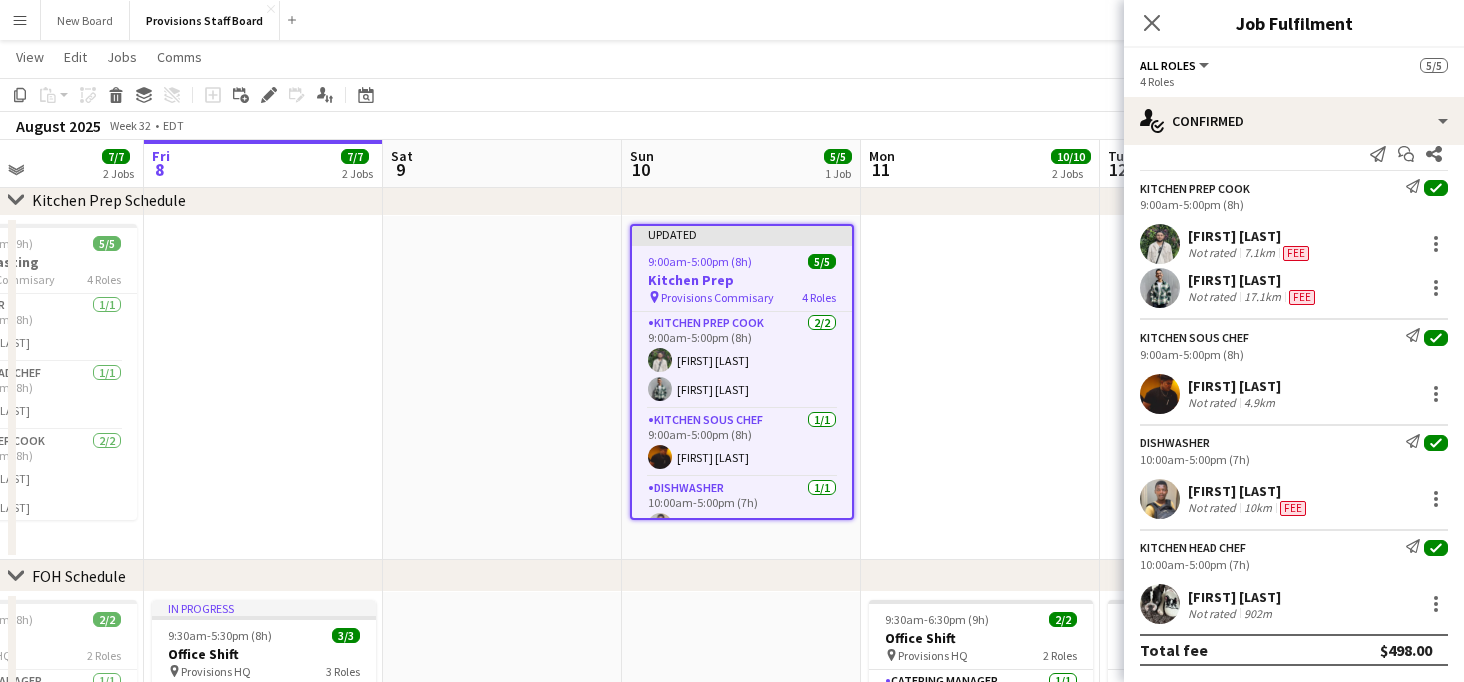 scroll, scrollTop: 0, scrollLeft: 0, axis: both 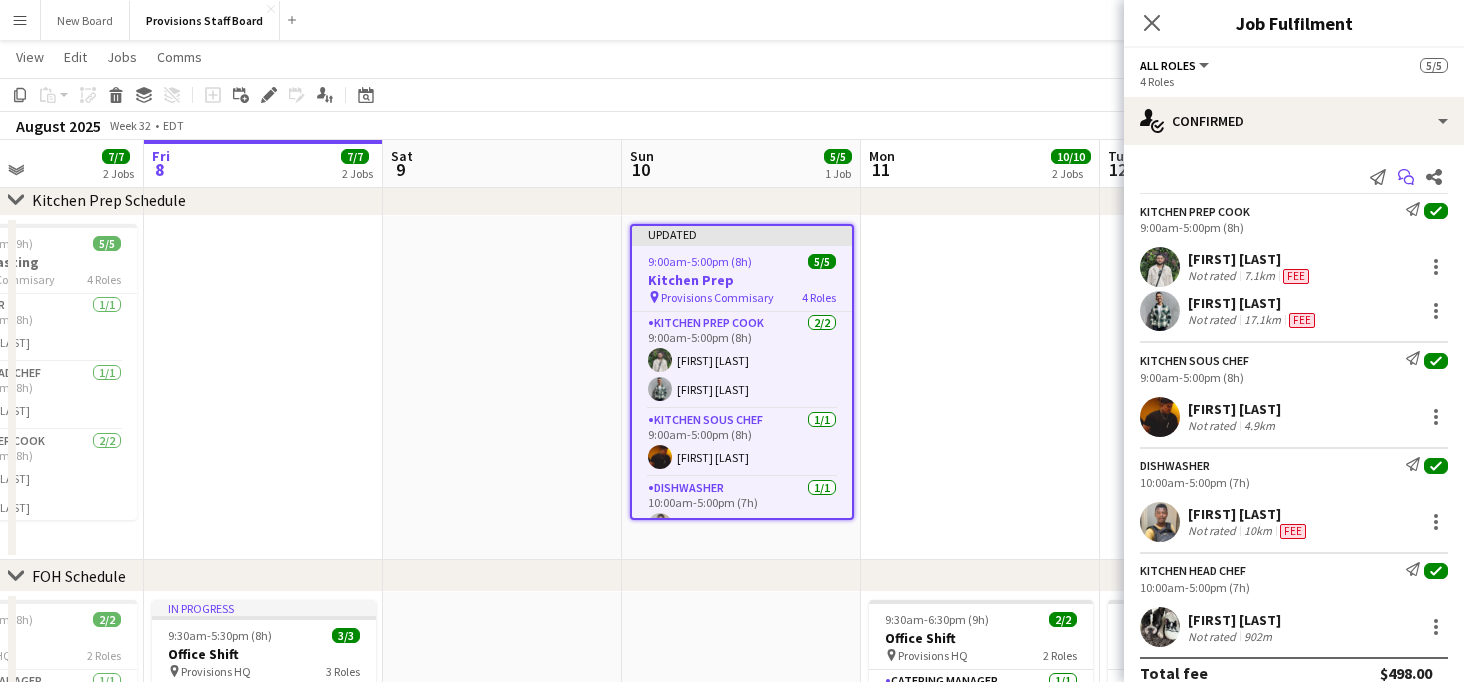 click on "Start chat" 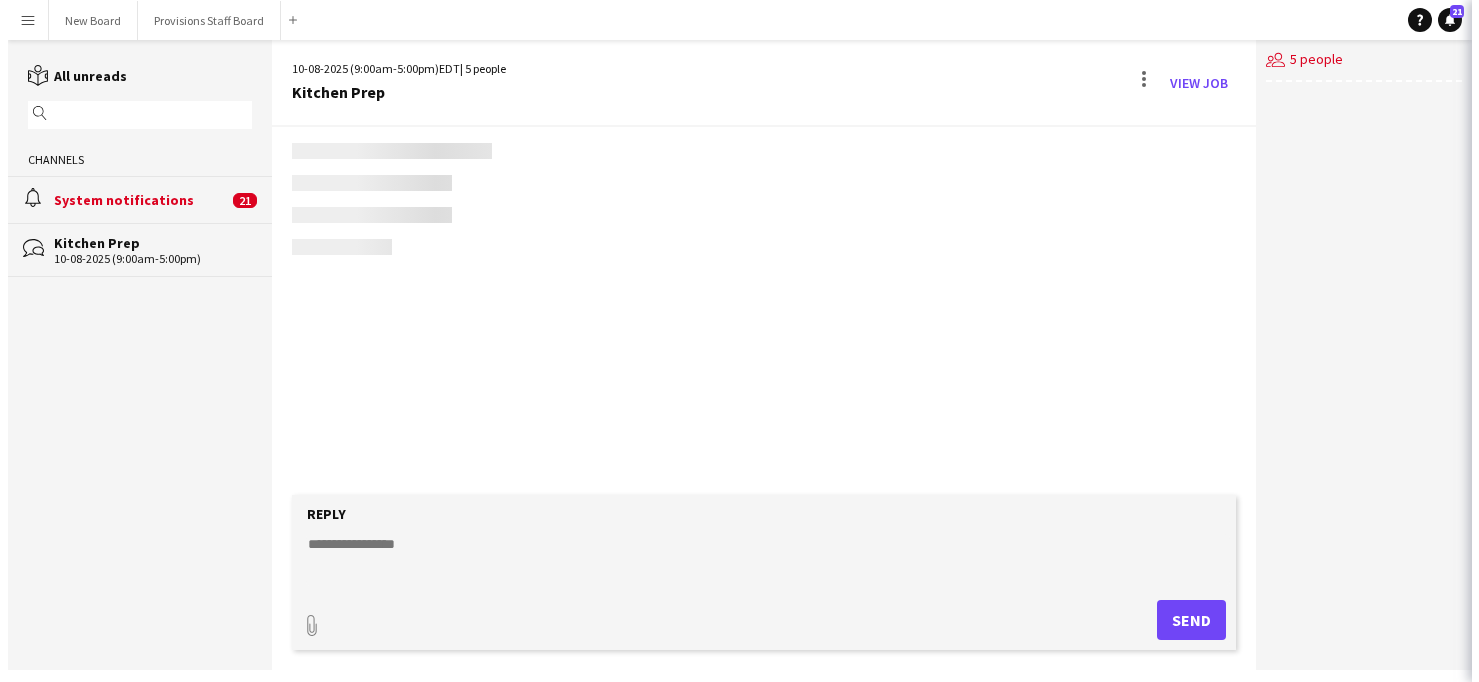 scroll, scrollTop: 0, scrollLeft: 0, axis: both 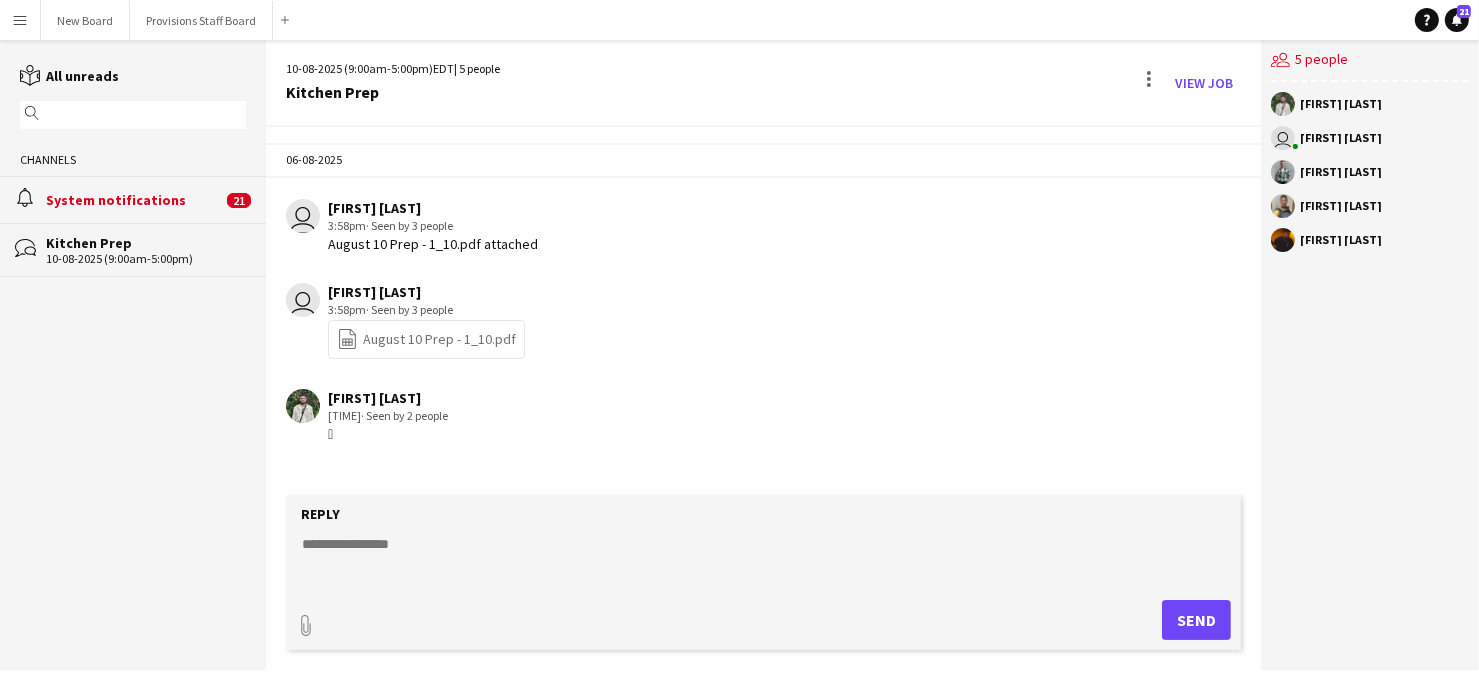 click on "file-spreadsheet
August 10 Prep - 1_10.pdf" 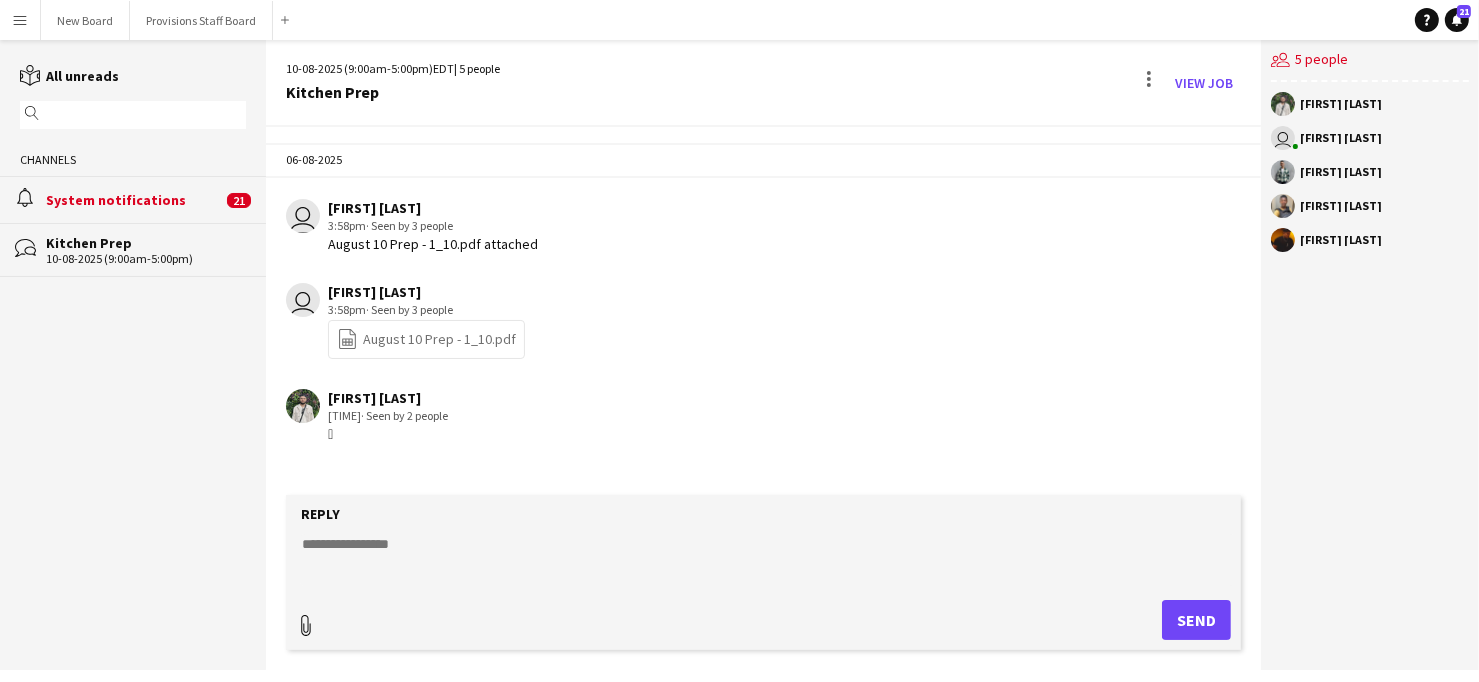 click 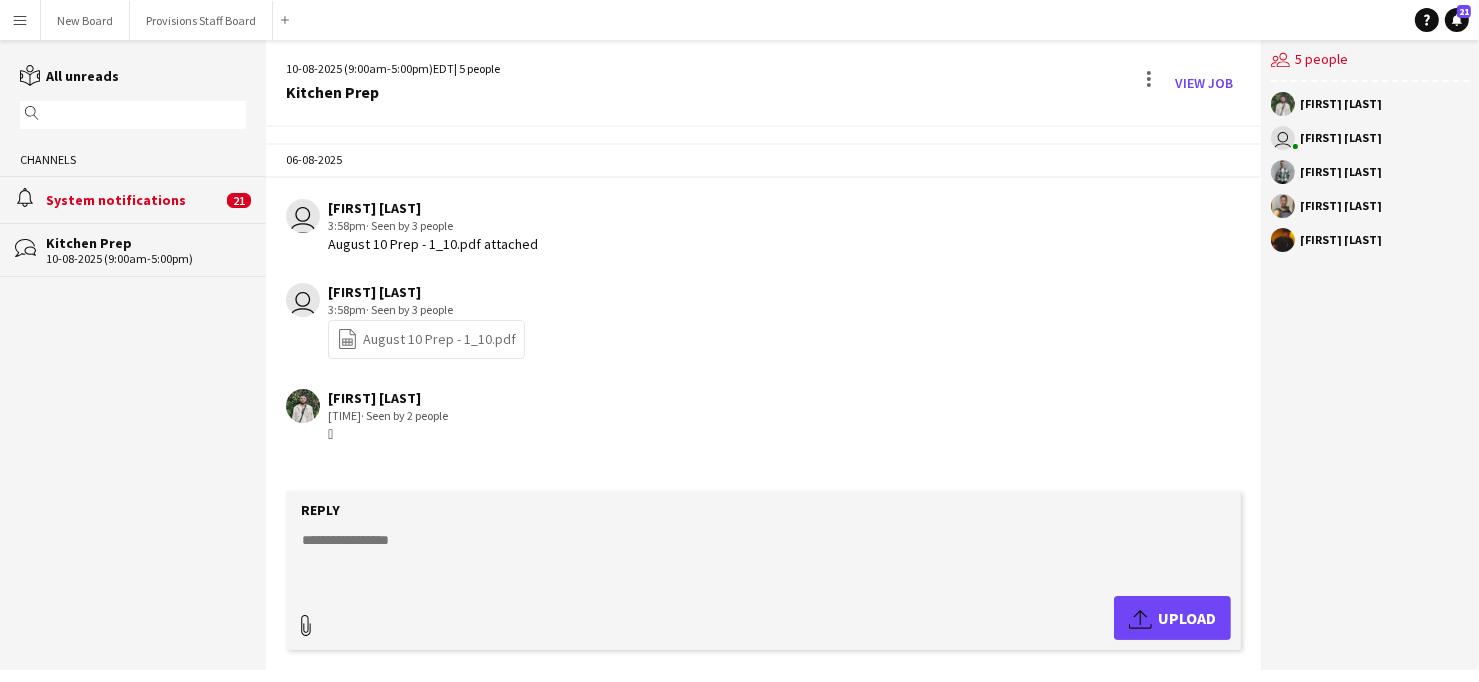 click 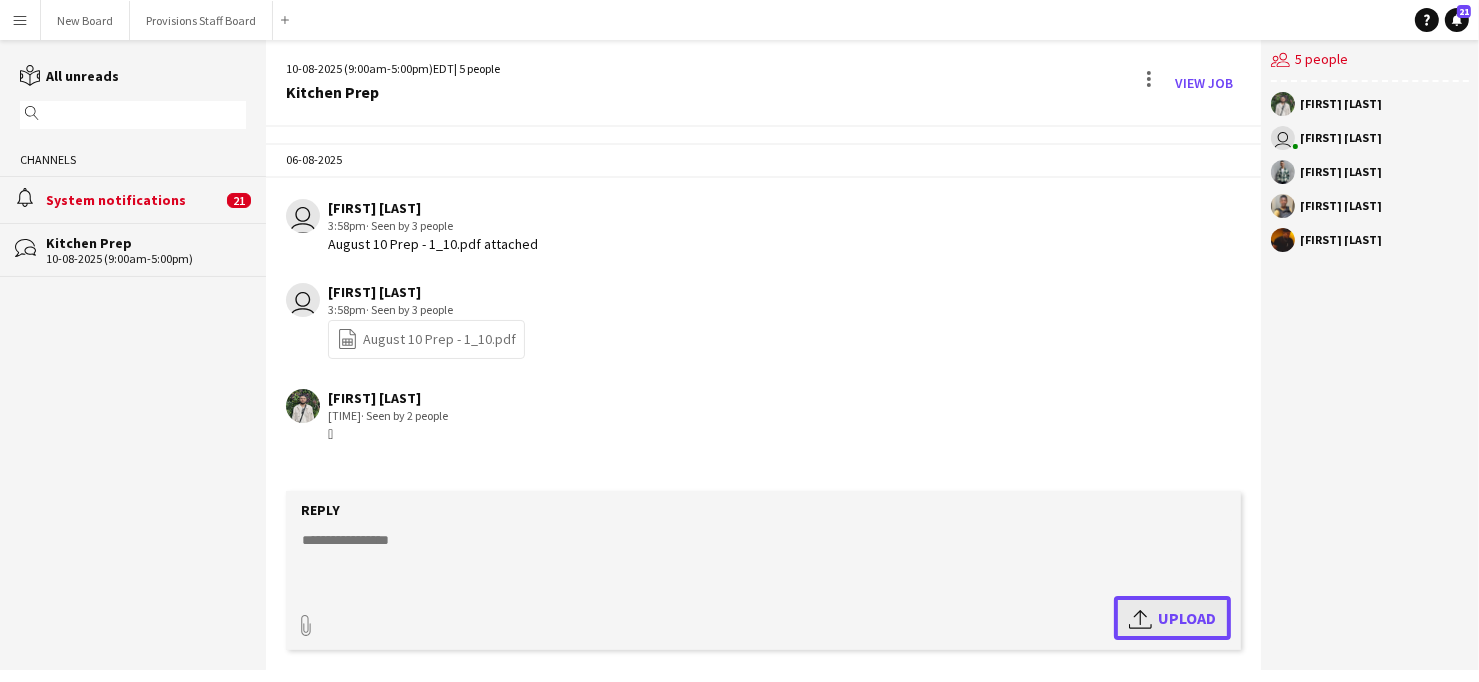 click on "Upload" 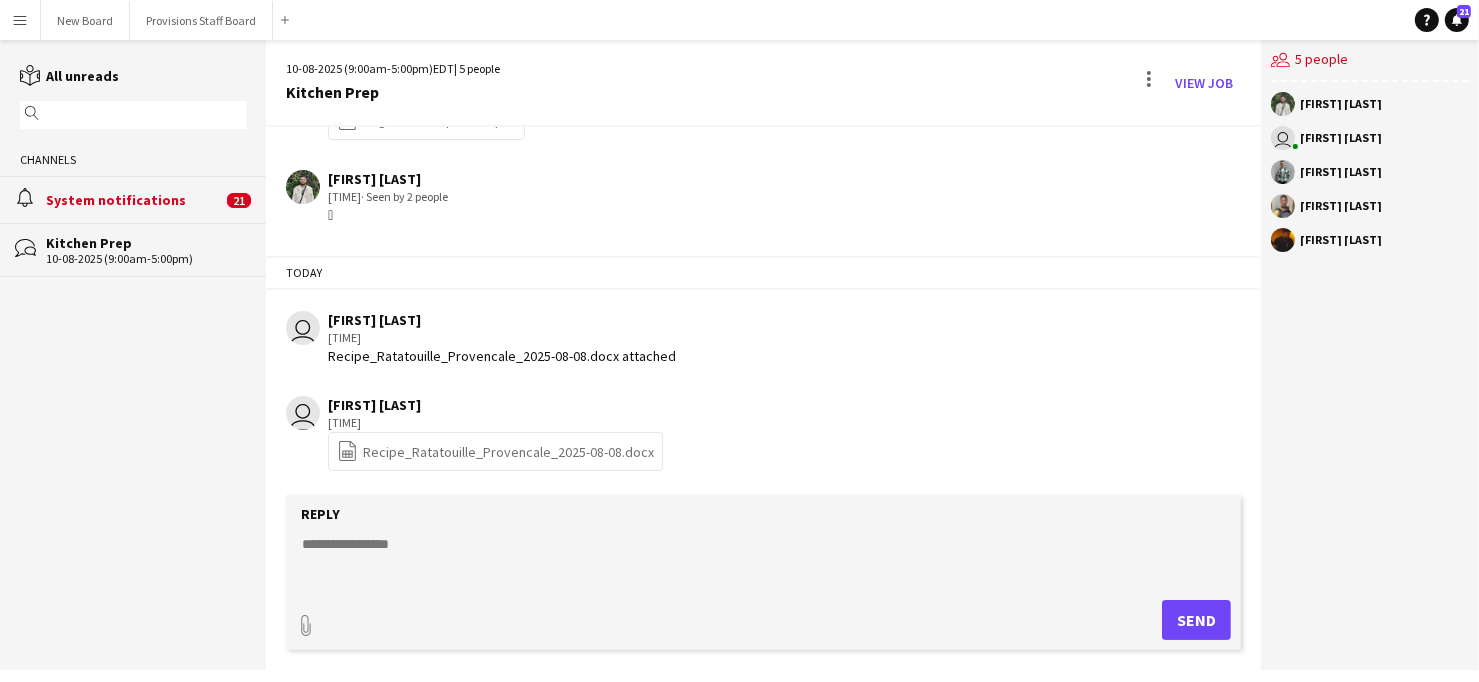 scroll, scrollTop: 0, scrollLeft: 0, axis: both 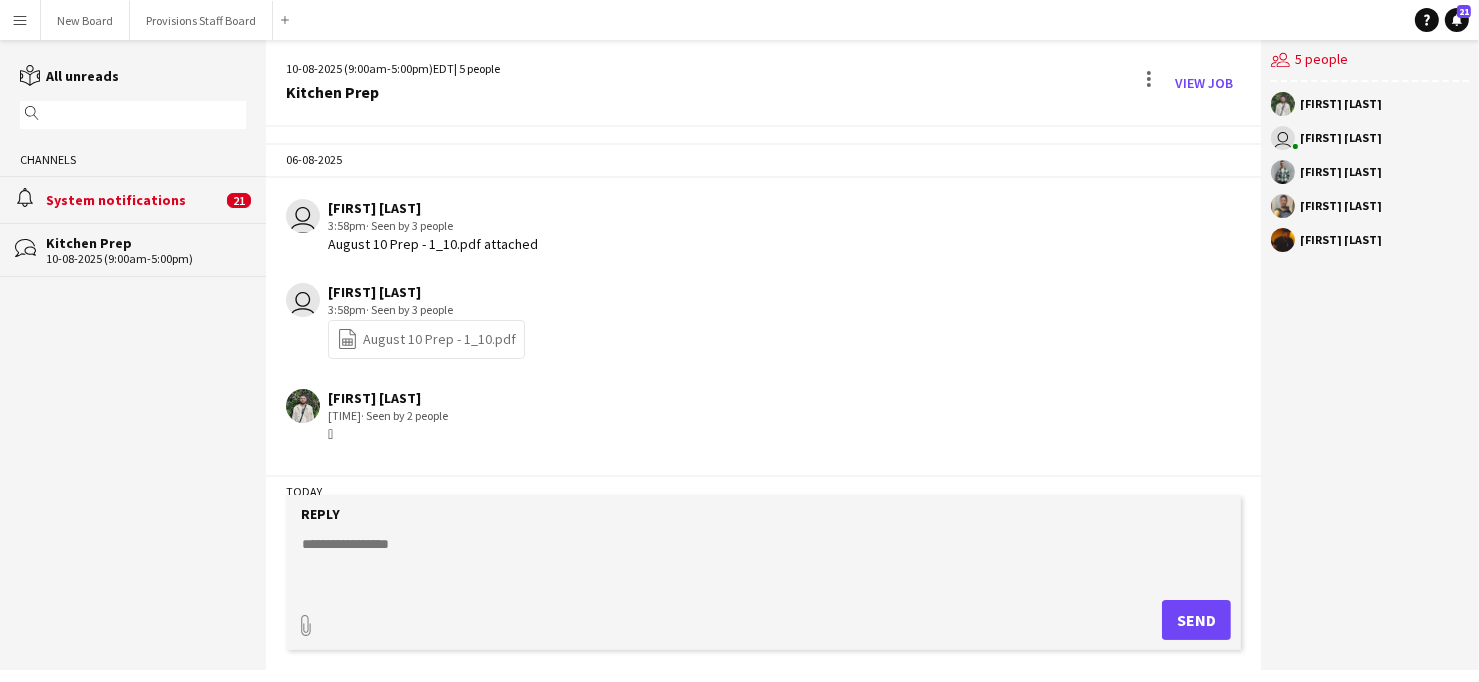 click on "file-spreadsheet
August 10 Prep - 1_10.pdf" 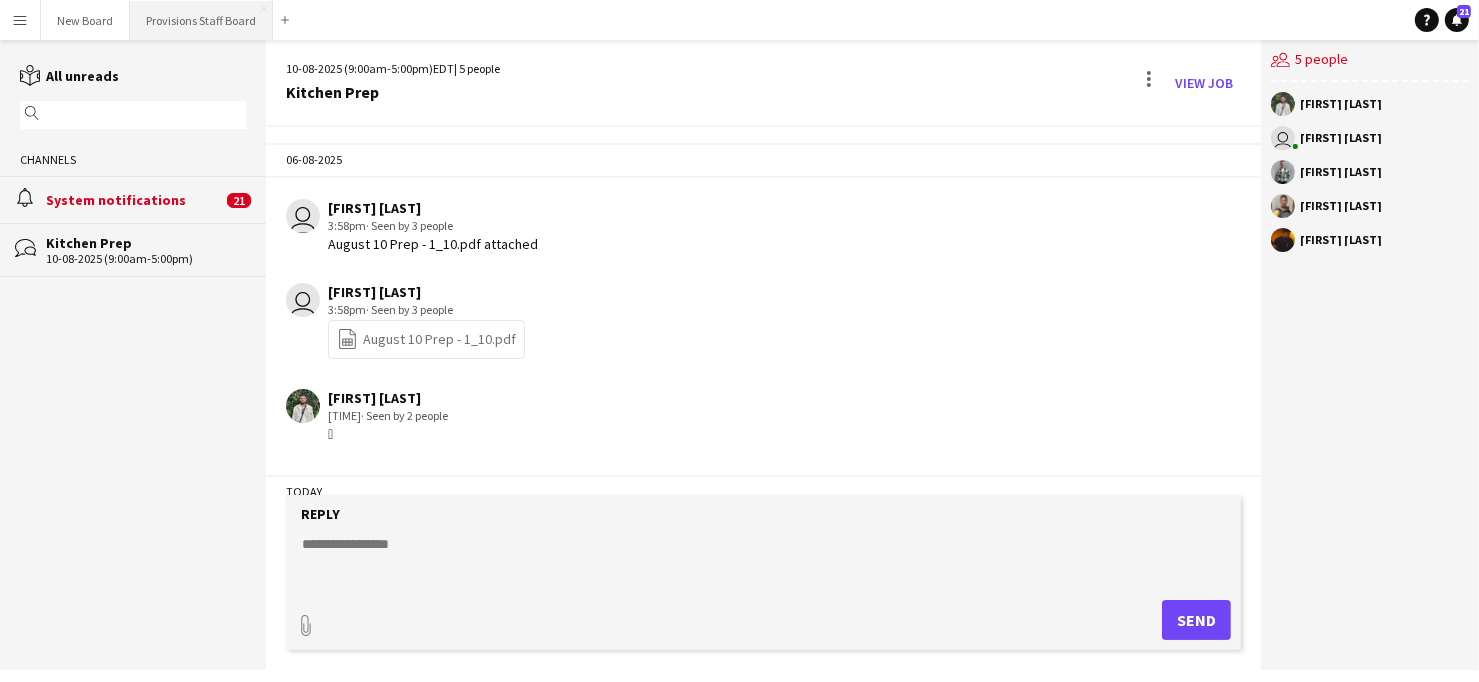 click on "Provisions Staff Board
Close" at bounding box center [201, 20] 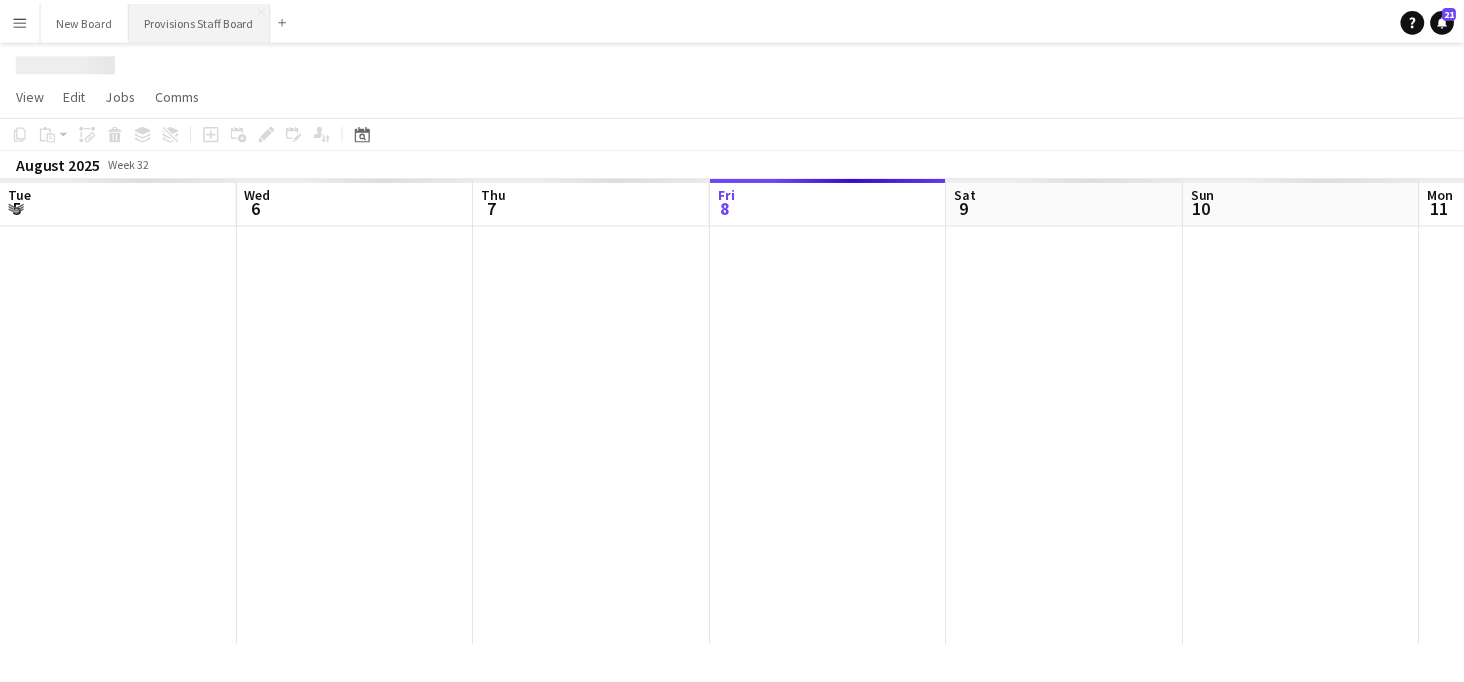 scroll, scrollTop: 0, scrollLeft: 478, axis: horizontal 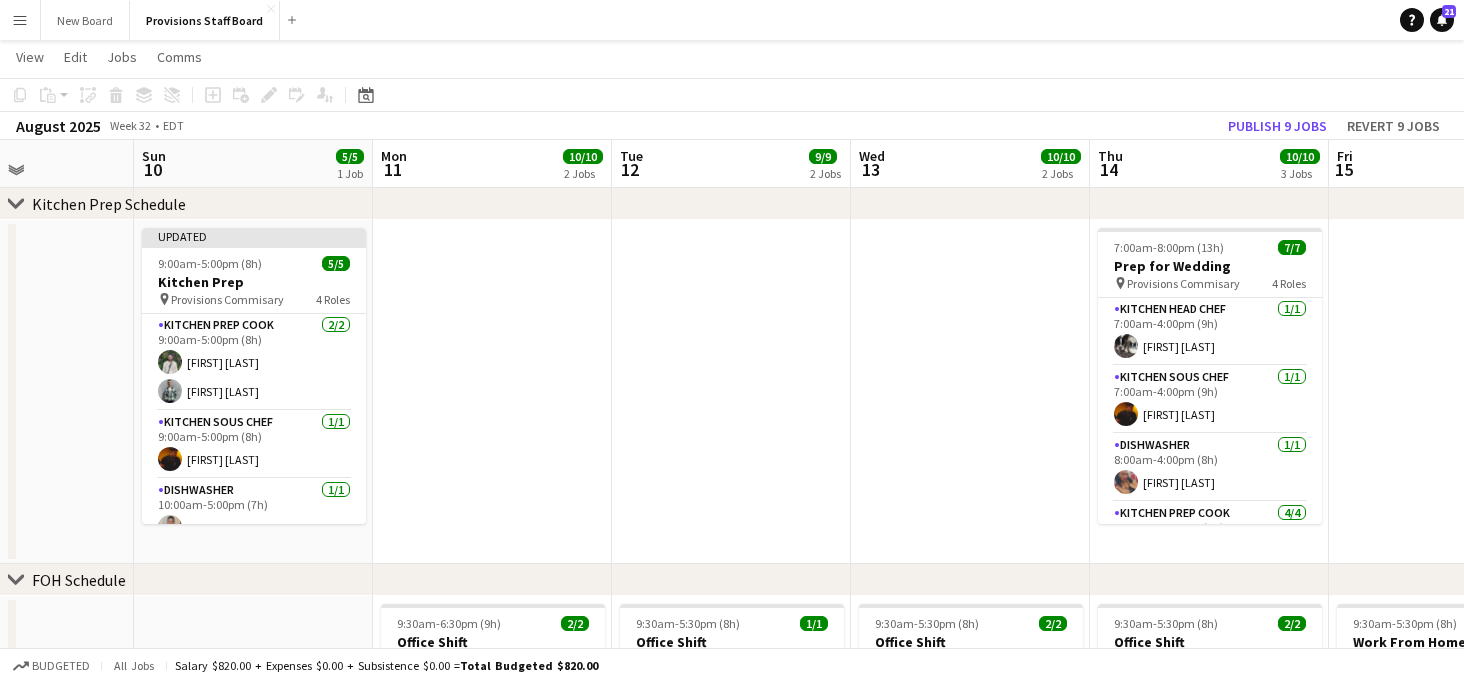 click at bounding box center [731, 392] 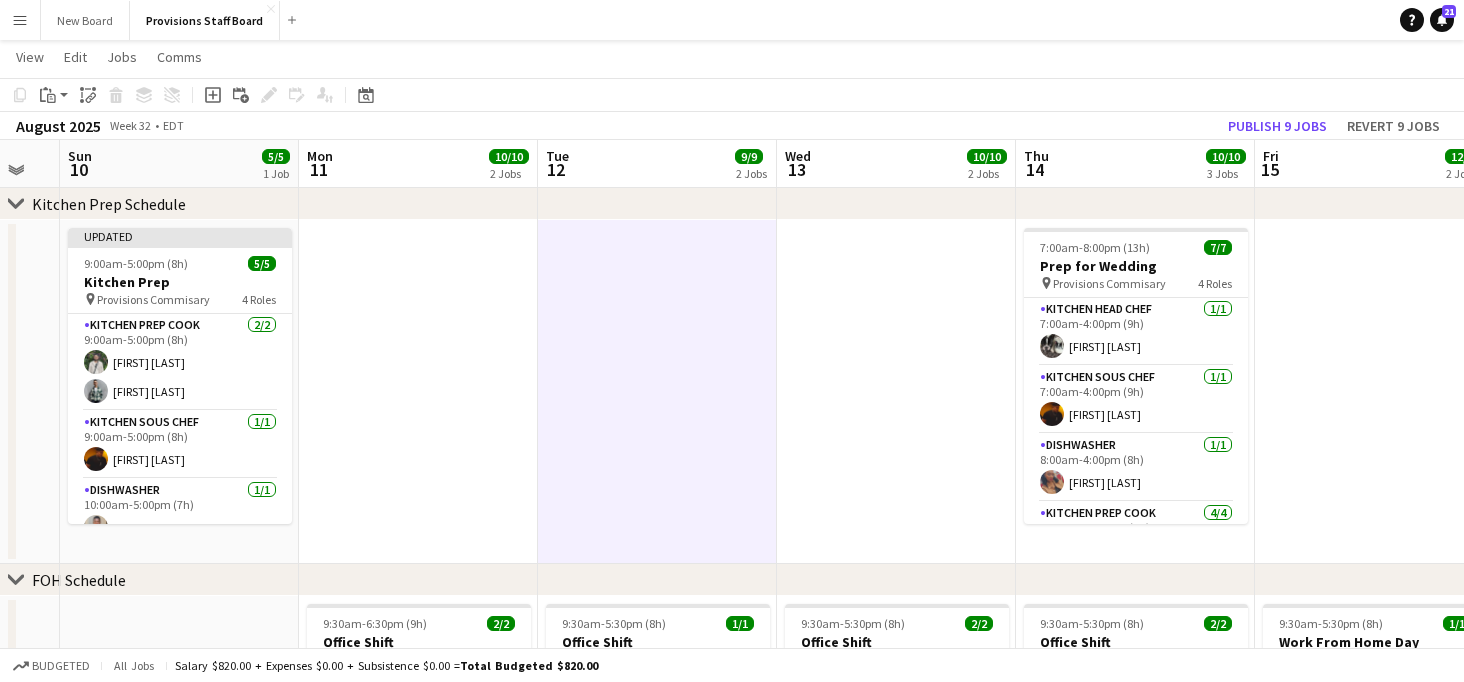 scroll, scrollTop: 0, scrollLeft: 876, axis: horizontal 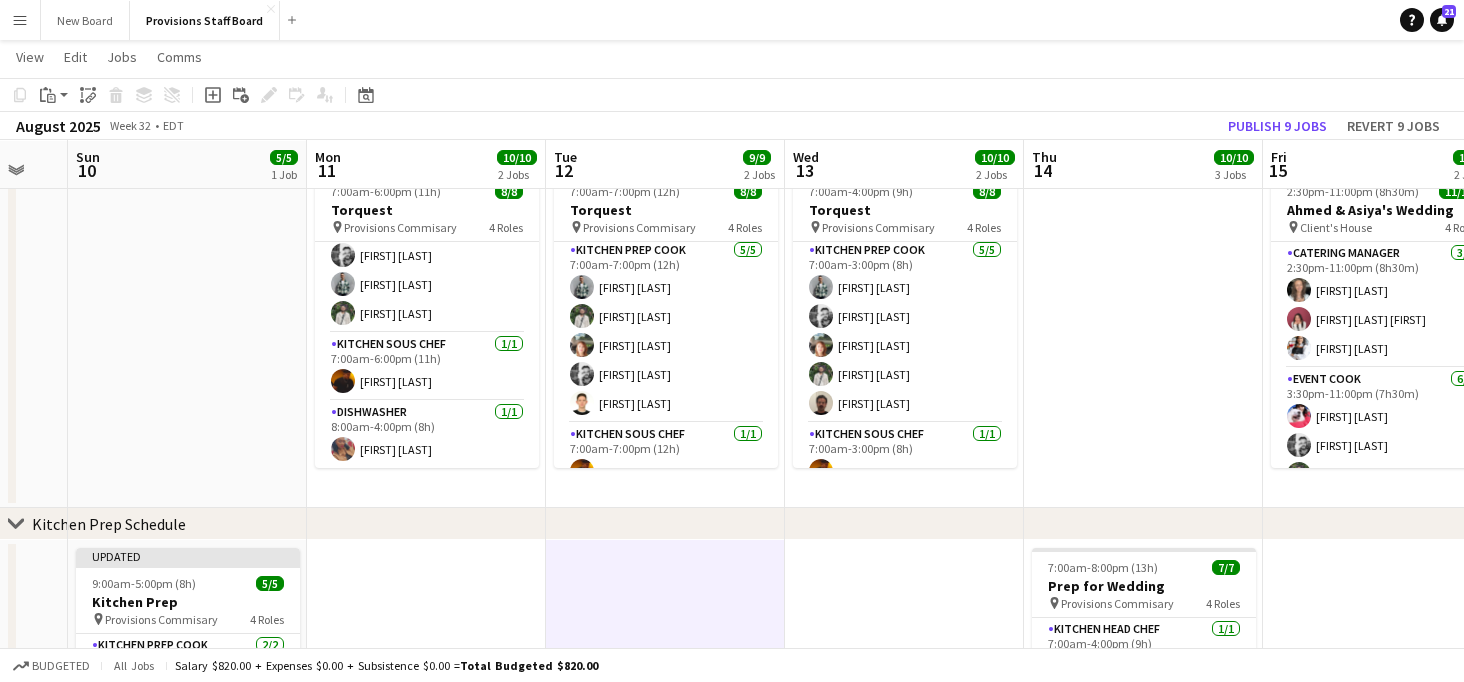 click at bounding box center (-52, 336) 